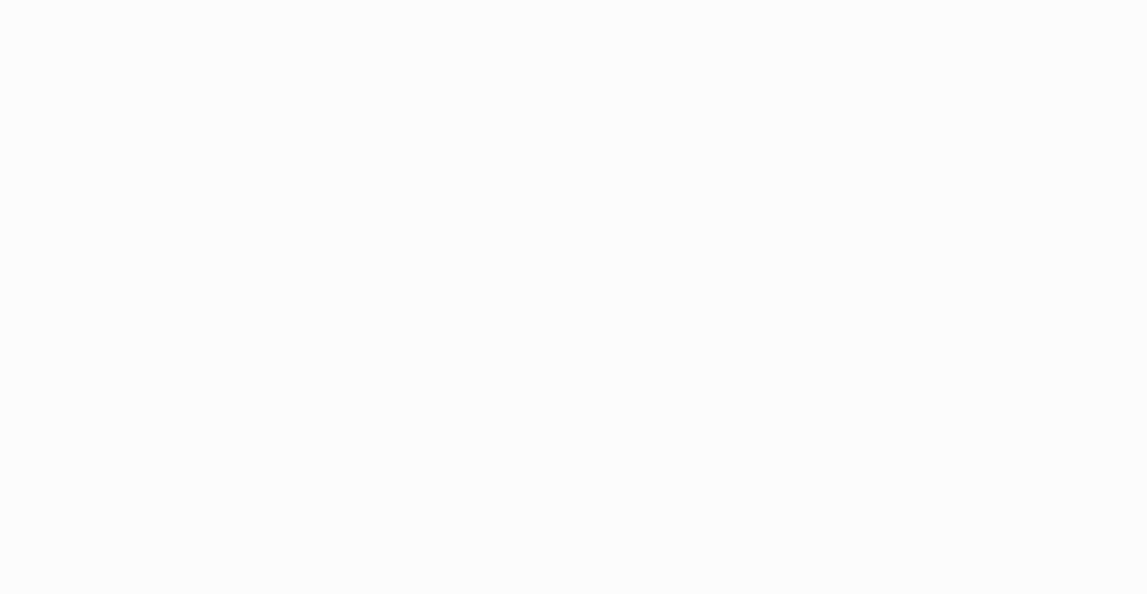 scroll, scrollTop: 0, scrollLeft: 0, axis: both 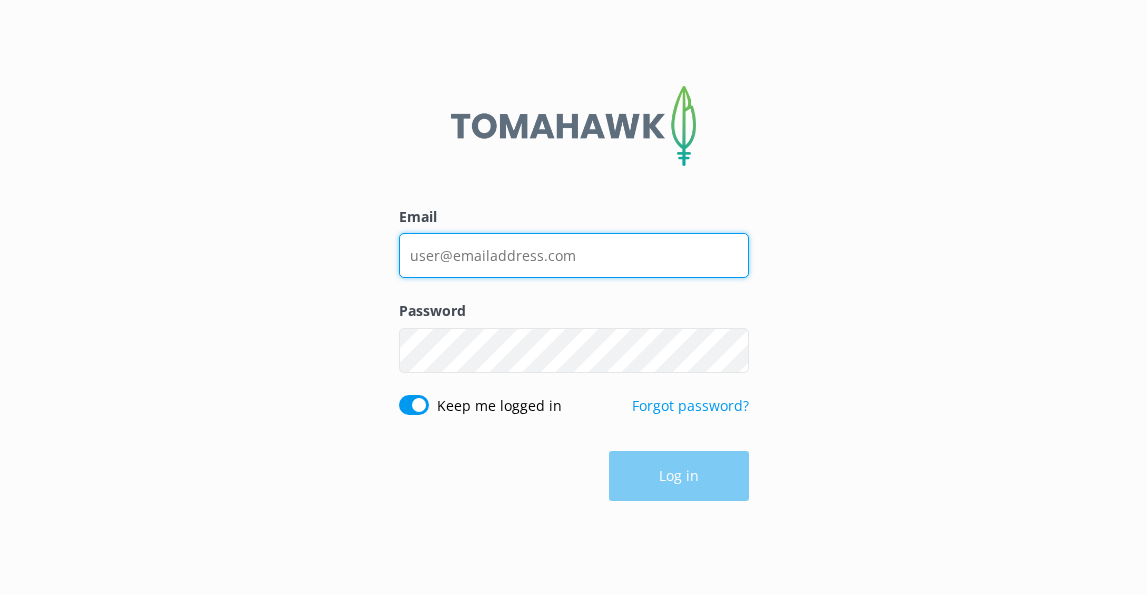 type on "[EMAIL]" 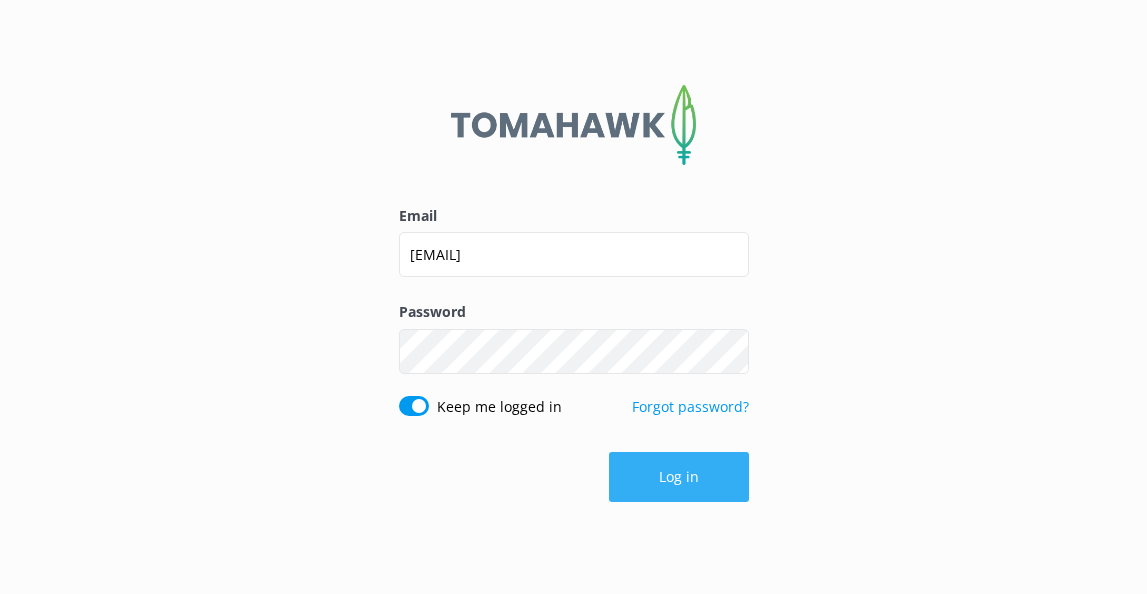 click on "Log in" at bounding box center (679, 477) 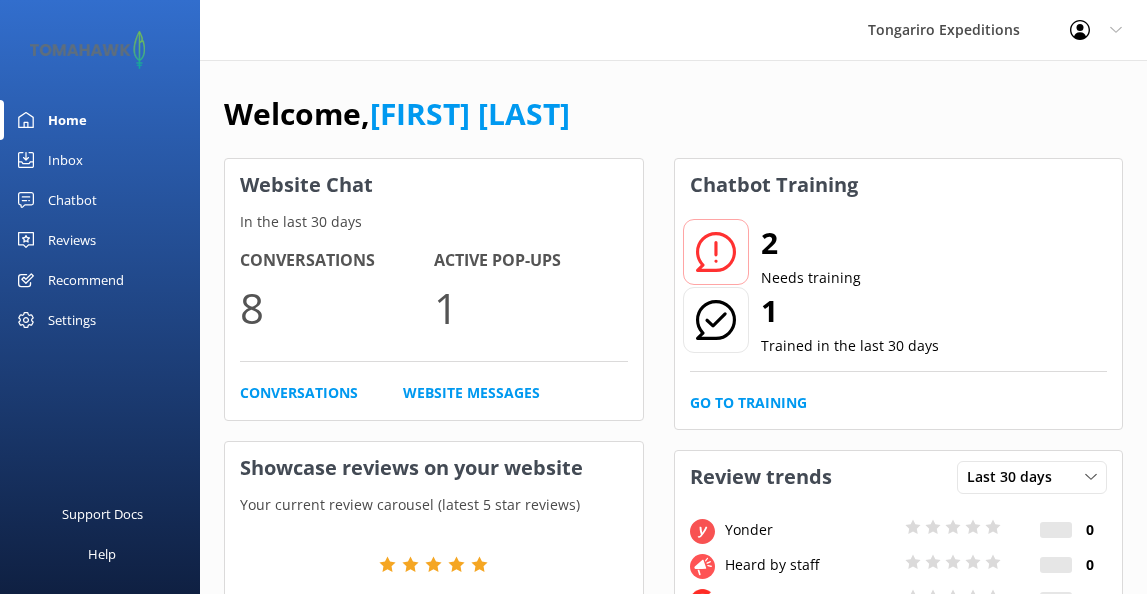 click 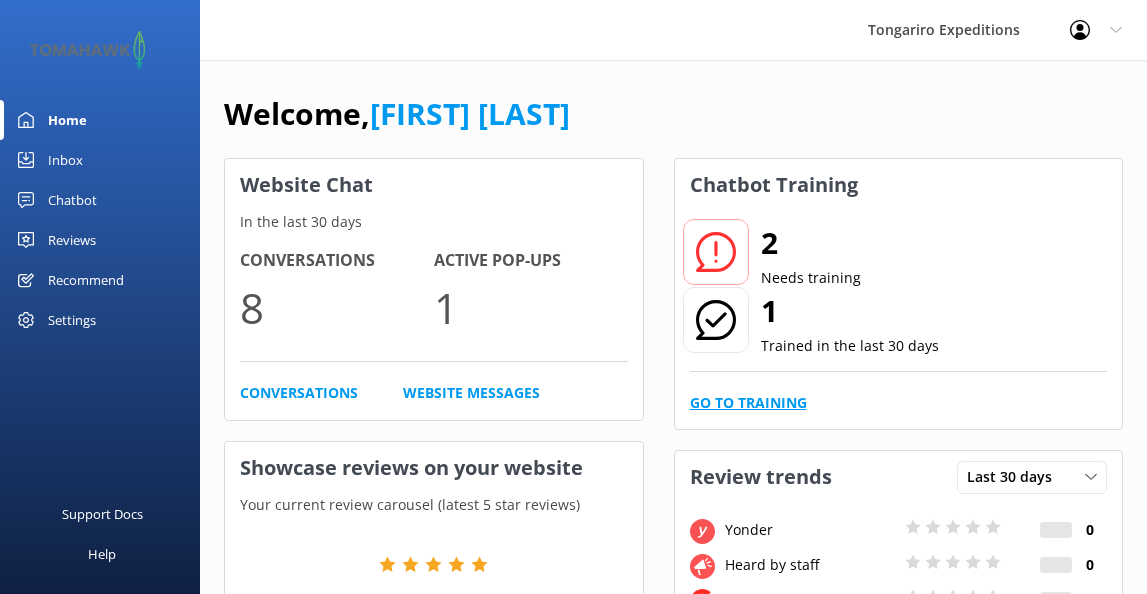 click on "Go to Training" at bounding box center [748, 403] 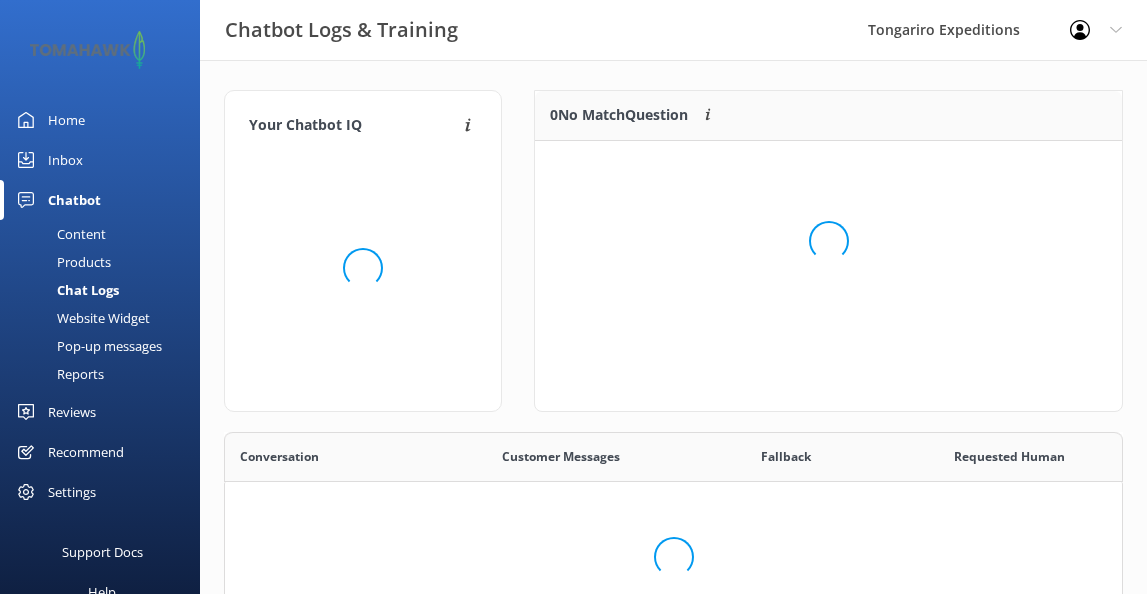 scroll, scrollTop: 1, scrollLeft: 1, axis: both 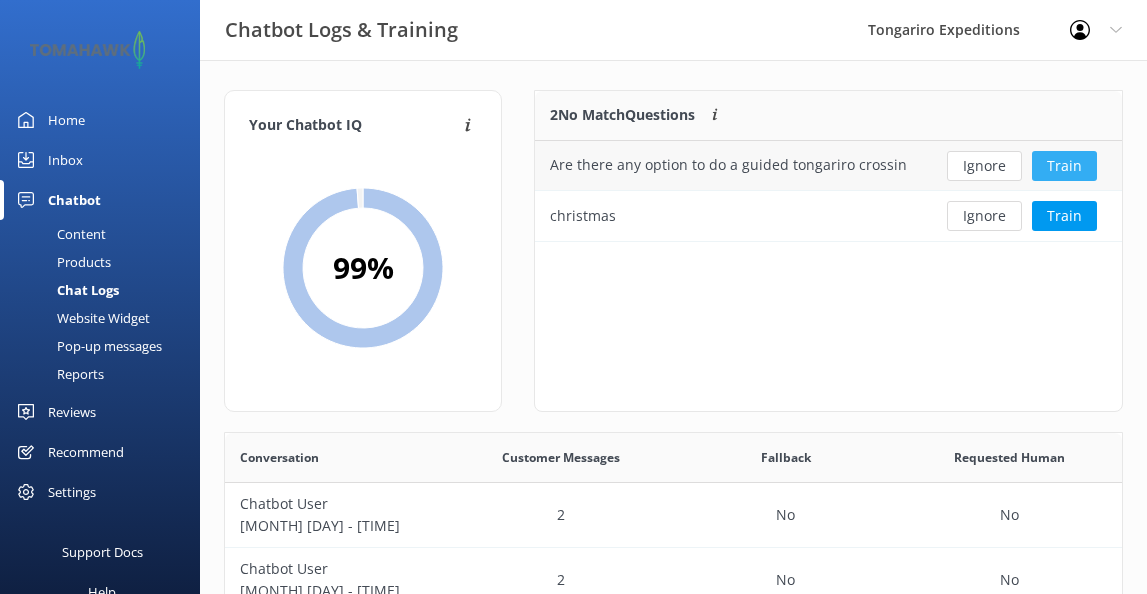 click on "Train" at bounding box center (1064, 166) 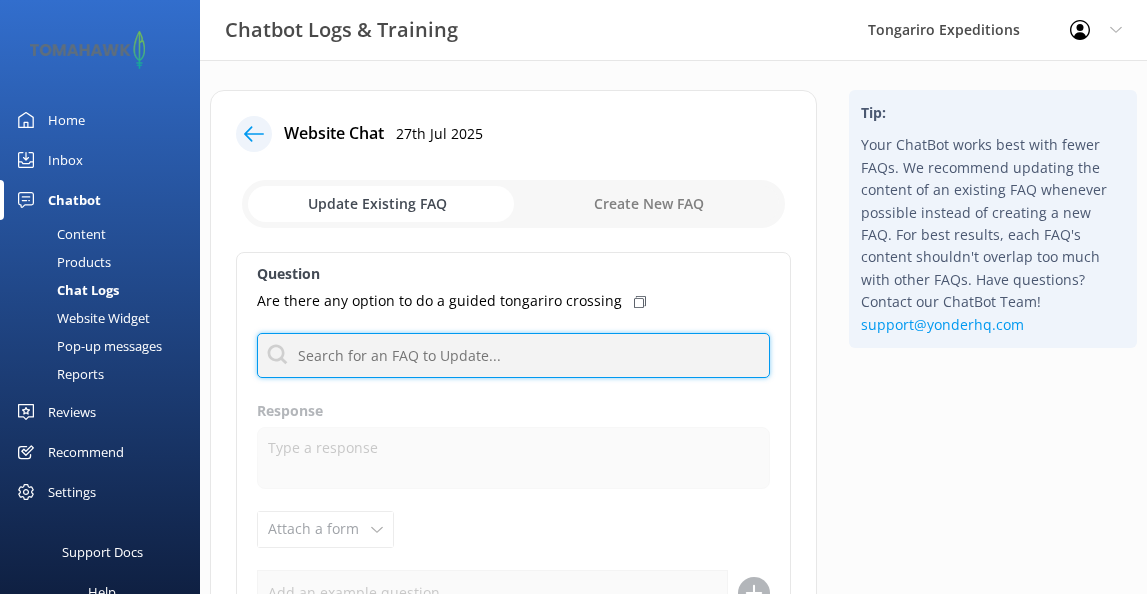 click at bounding box center [513, 355] 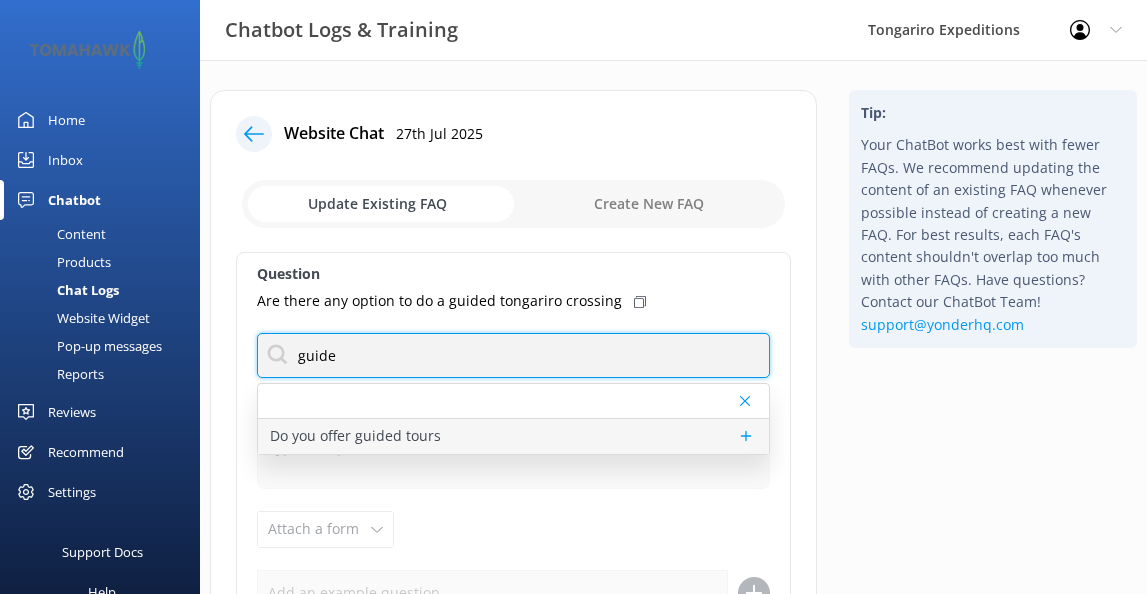 type on "guide" 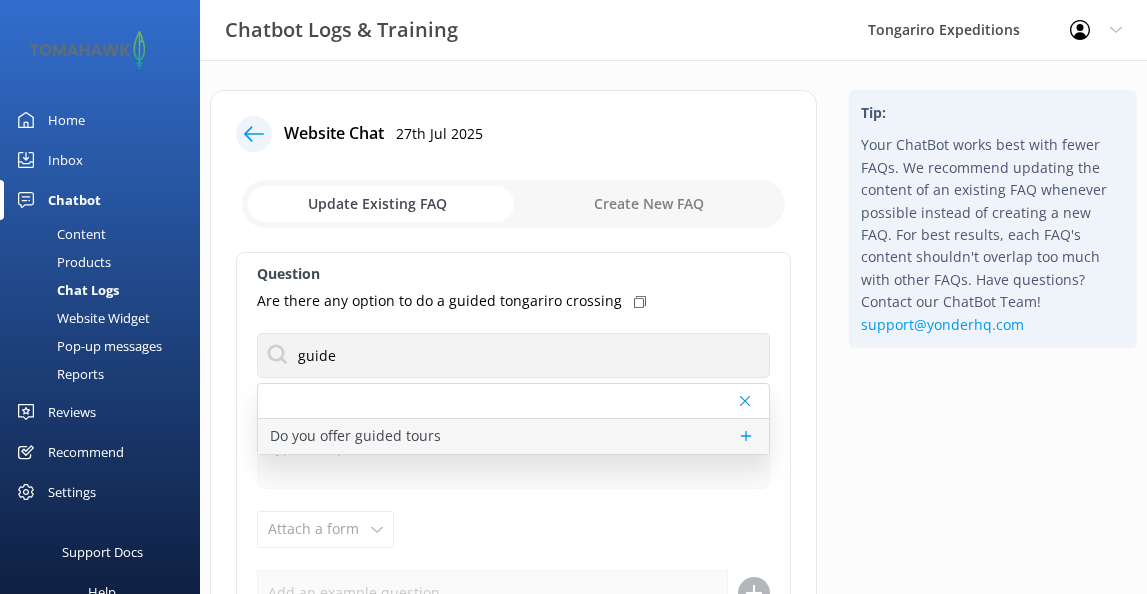 click on "Do you offer guided tours" at bounding box center [355, 436] 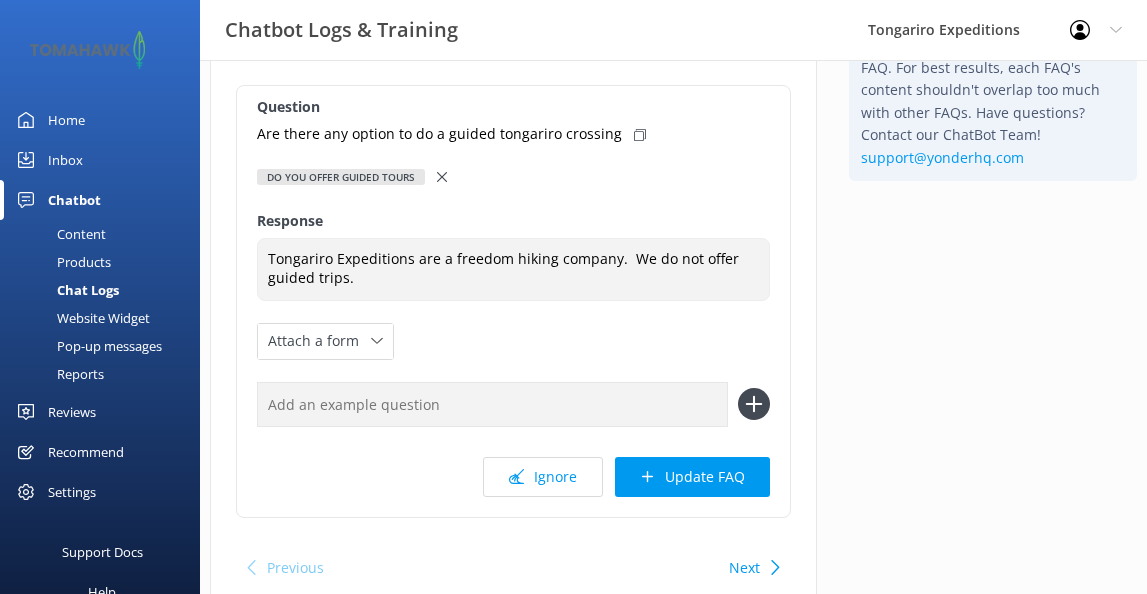 scroll, scrollTop: 201, scrollLeft: 0, axis: vertical 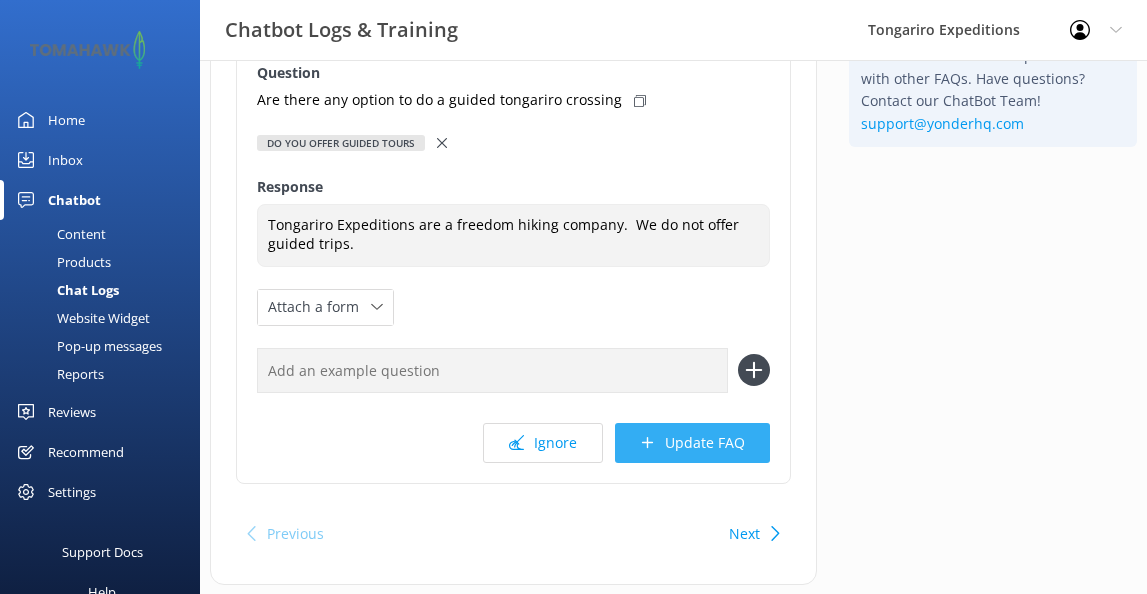 click on "Update FAQ" at bounding box center [692, 443] 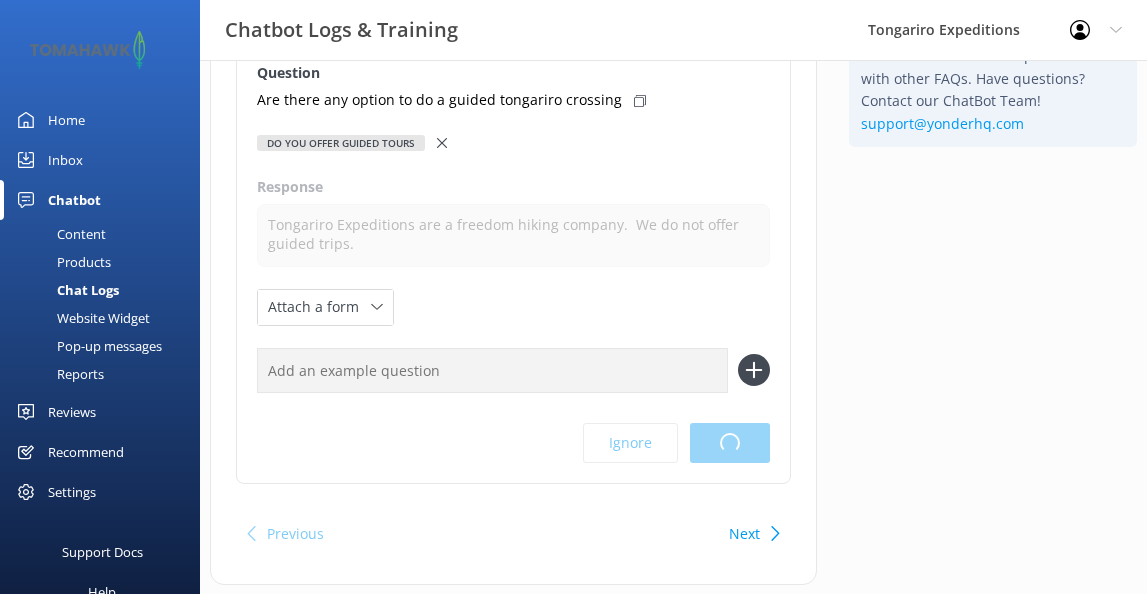 scroll, scrollTop: 0, scrollLeft: 0, axis: both 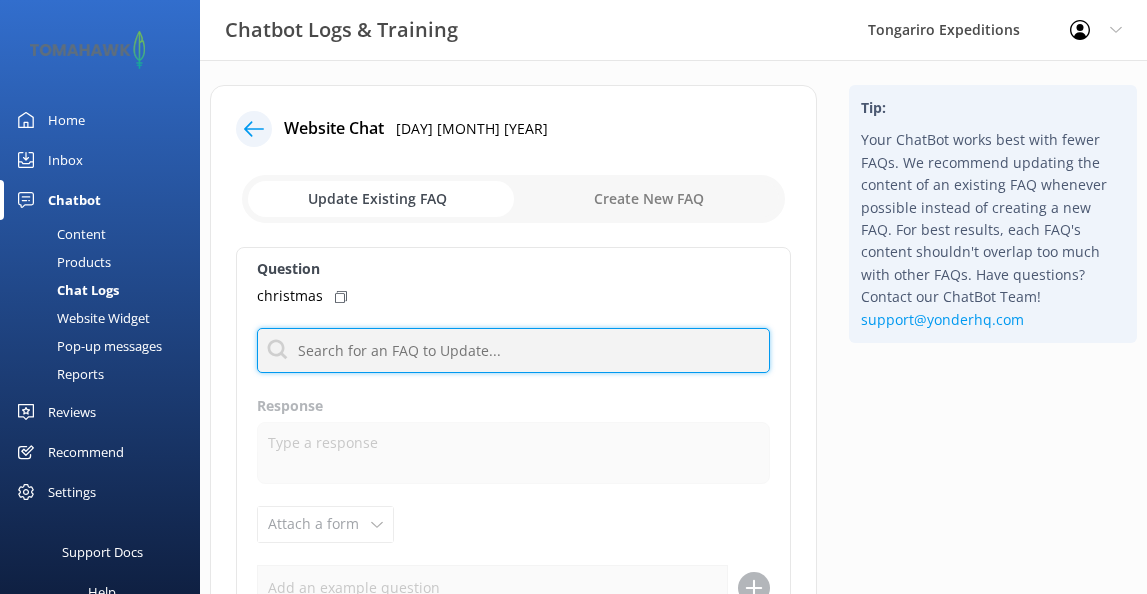 click at bounding box center (513, 350) 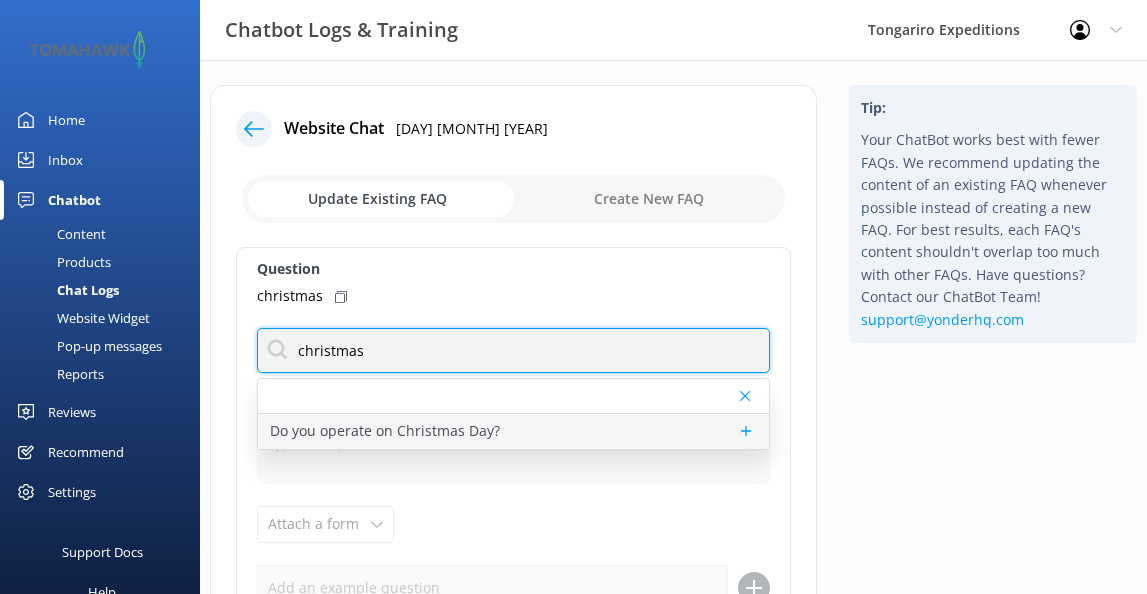type on "christmas" 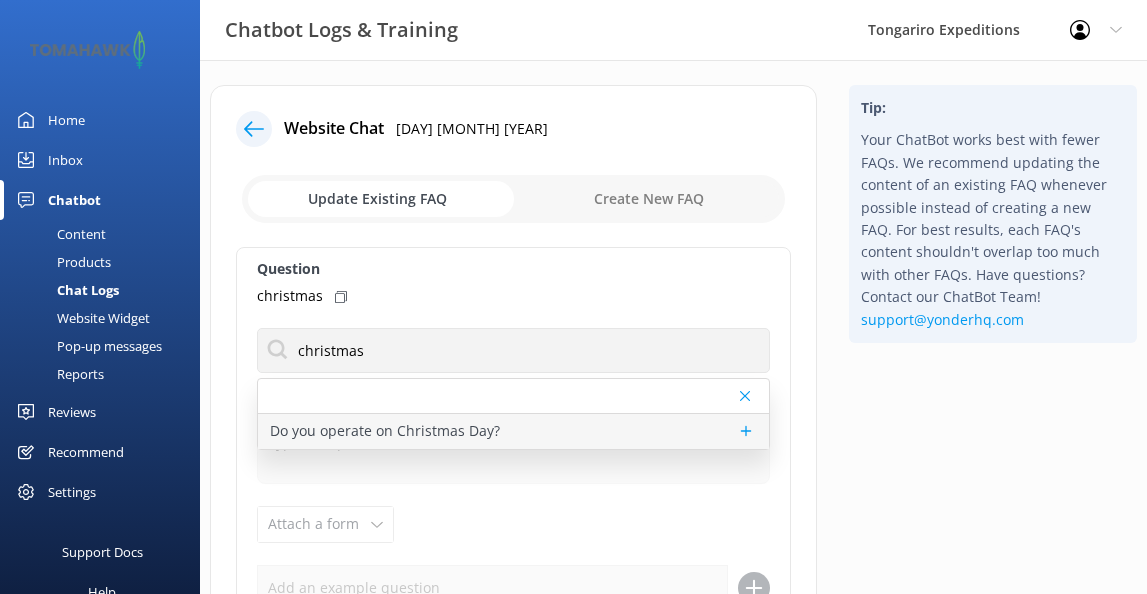 click on "Do you operate on Christmas Day?" at bounding box center [385, 431] 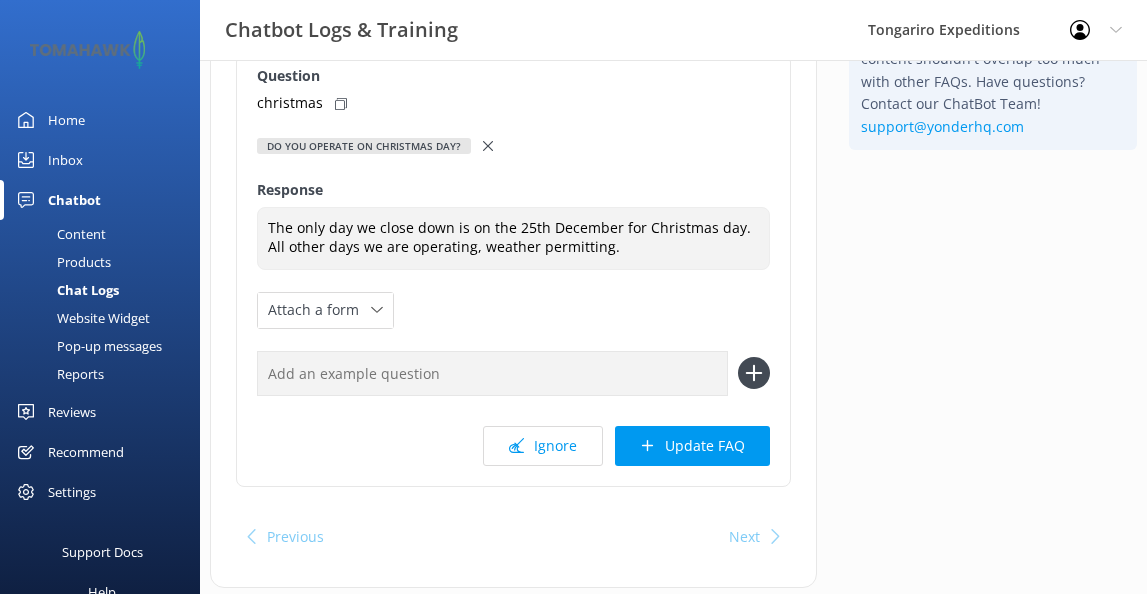 scroll, scrollTop: 248, scrollLeft: 0, axis: vertical 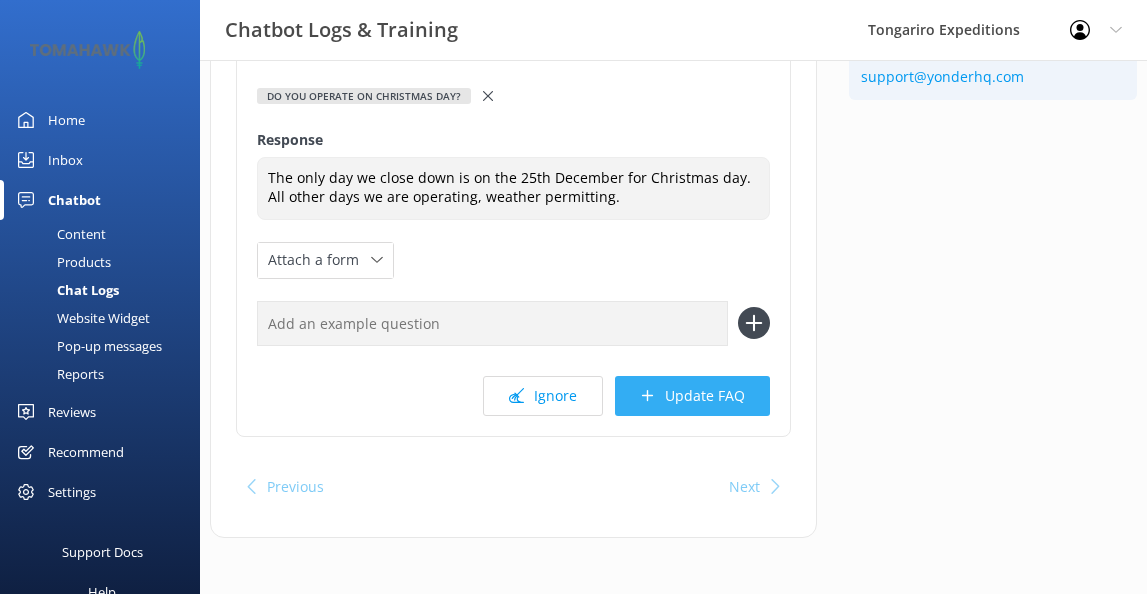click on "Update FAQ" at bounding box center (692, 396) 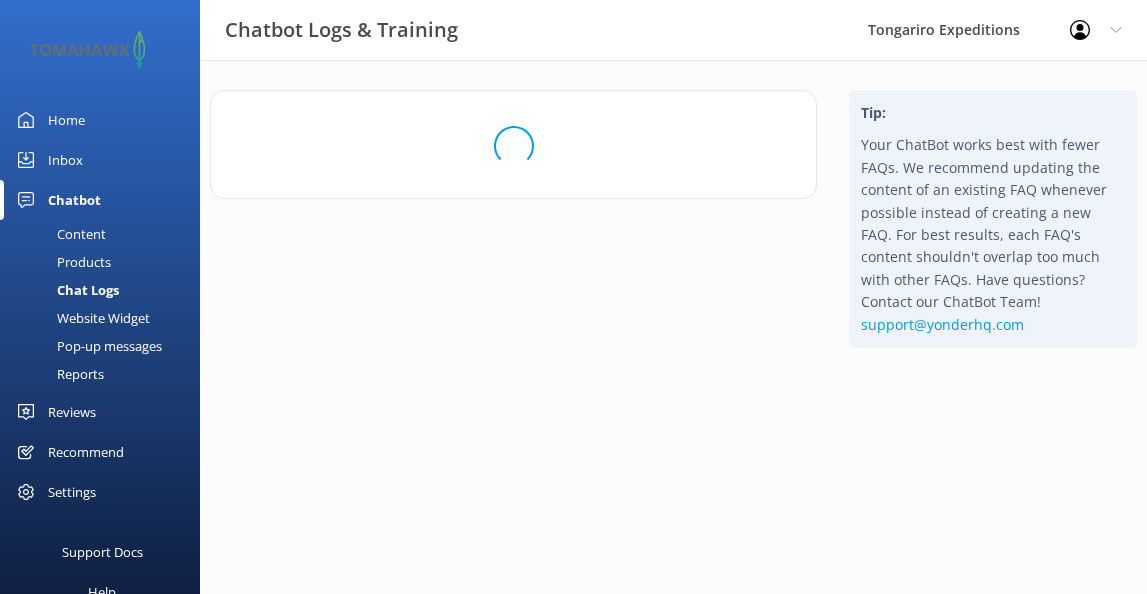 scroll, scrollTop: 0, scrollLeft: 0, axis: both 